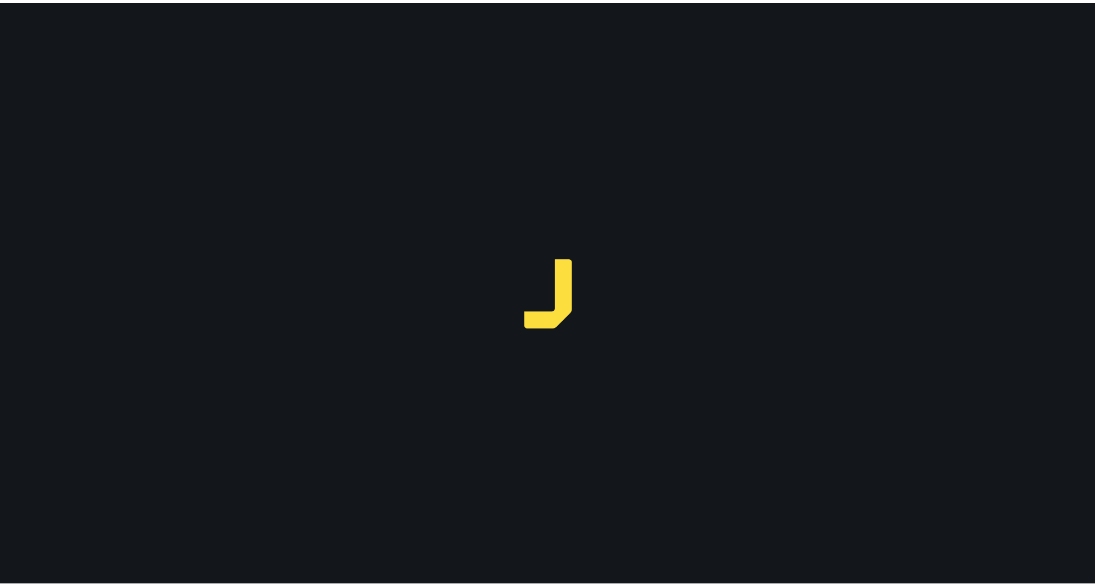 scroll, scrollTop: 0, scrollLeft: 0, axis: both 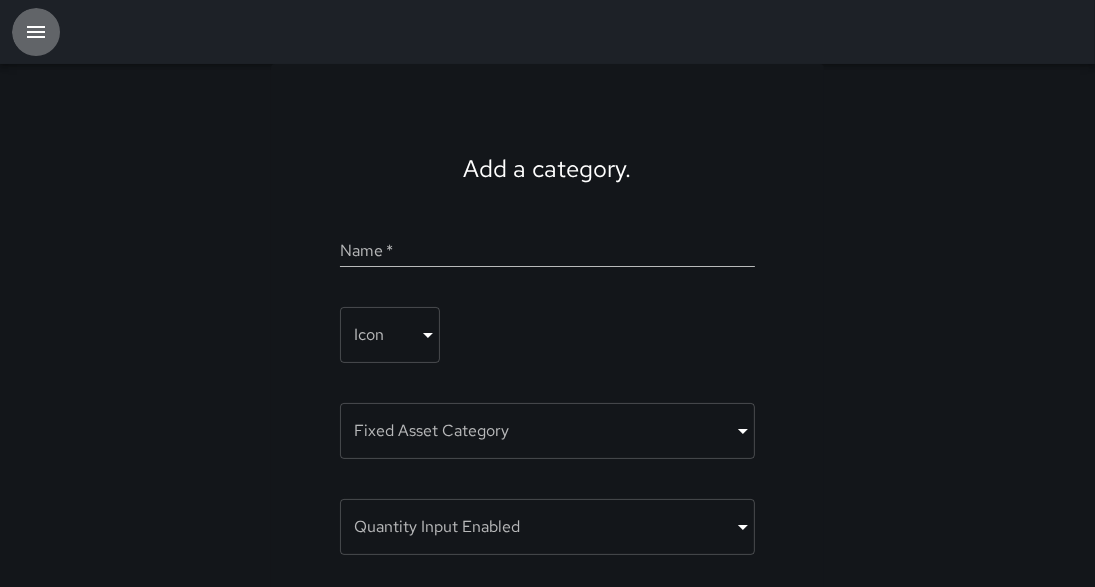 click 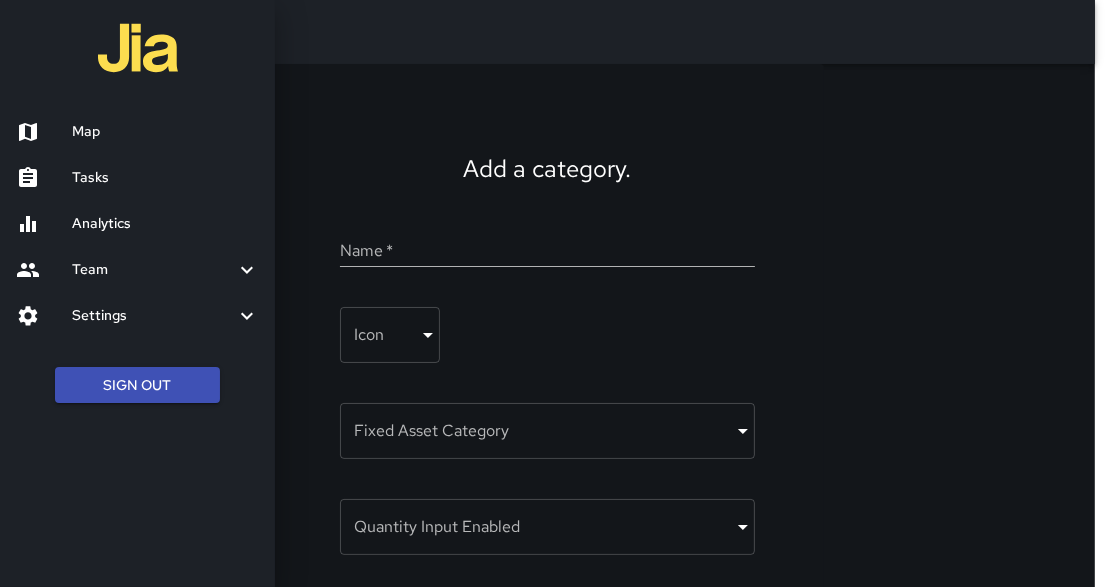 click on "Map" at bounding box center (165, 132) 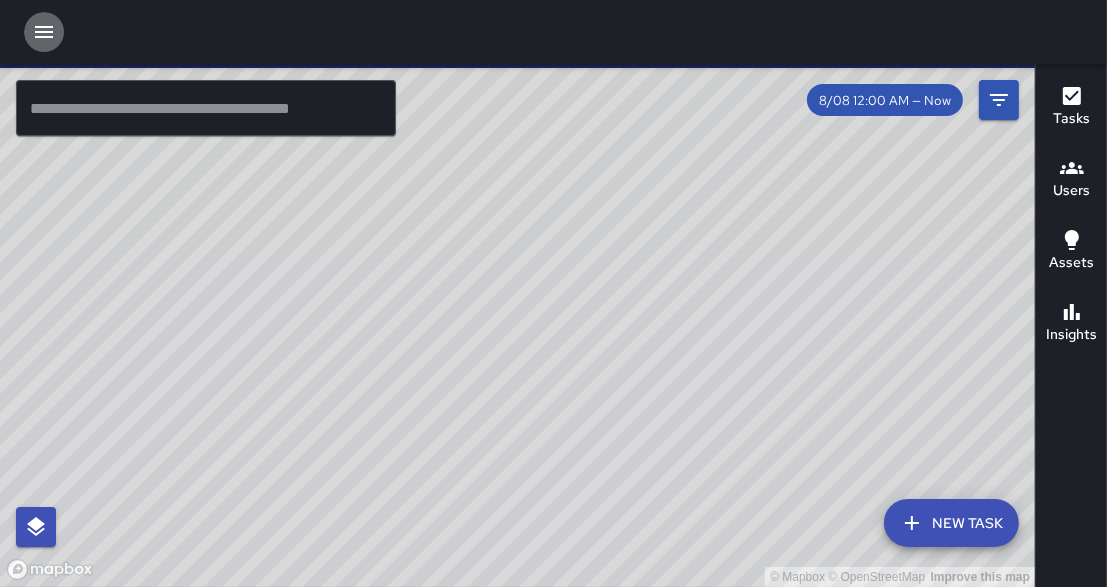 click 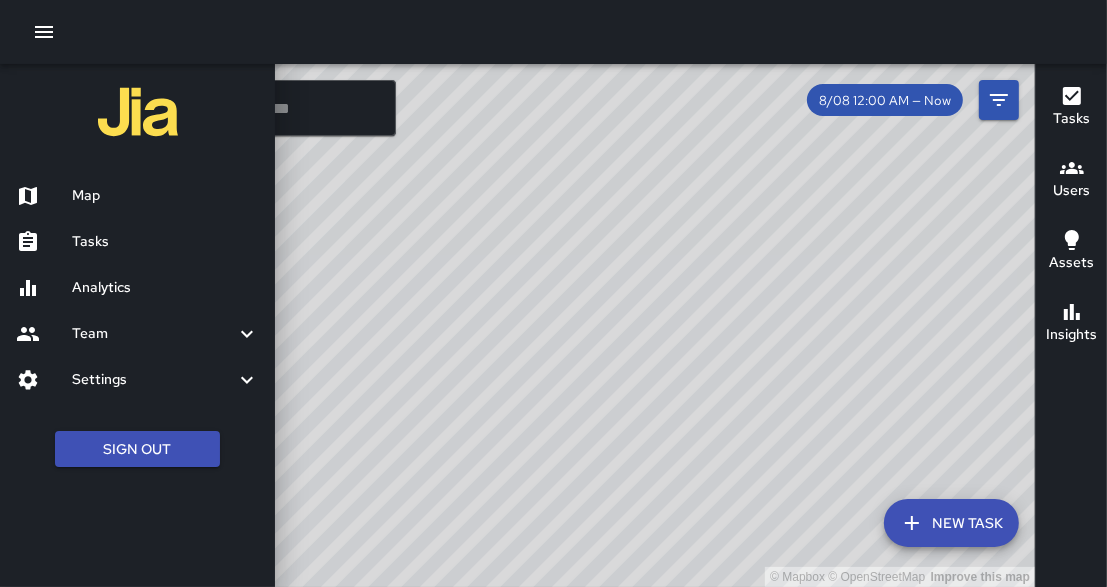 click 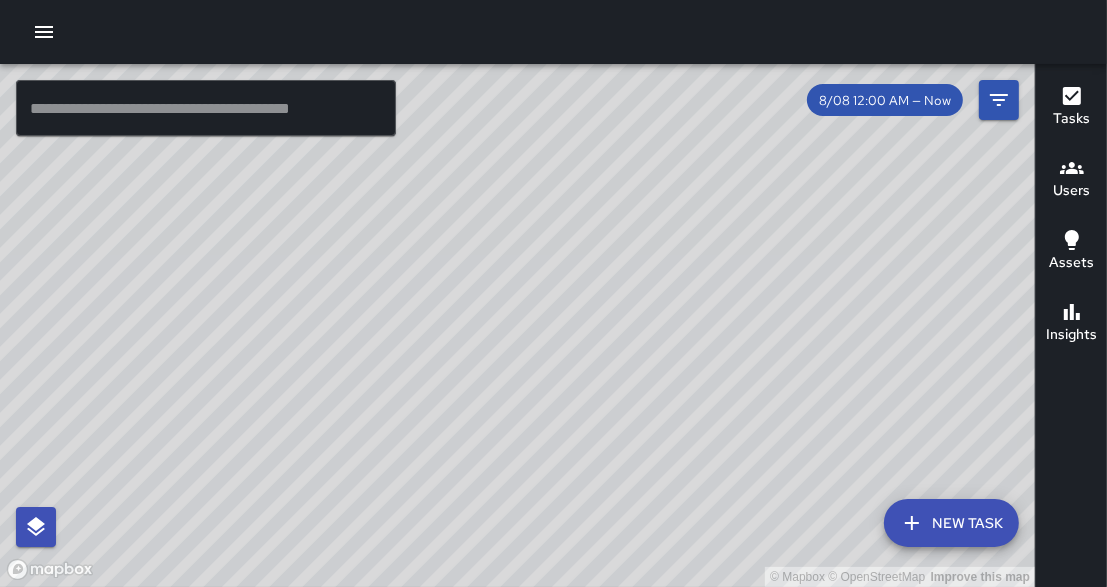 drag, startPoint x: 314, startPoint y: 316, endPoint x: 282, endPoint y: 309, distance: 32.75668 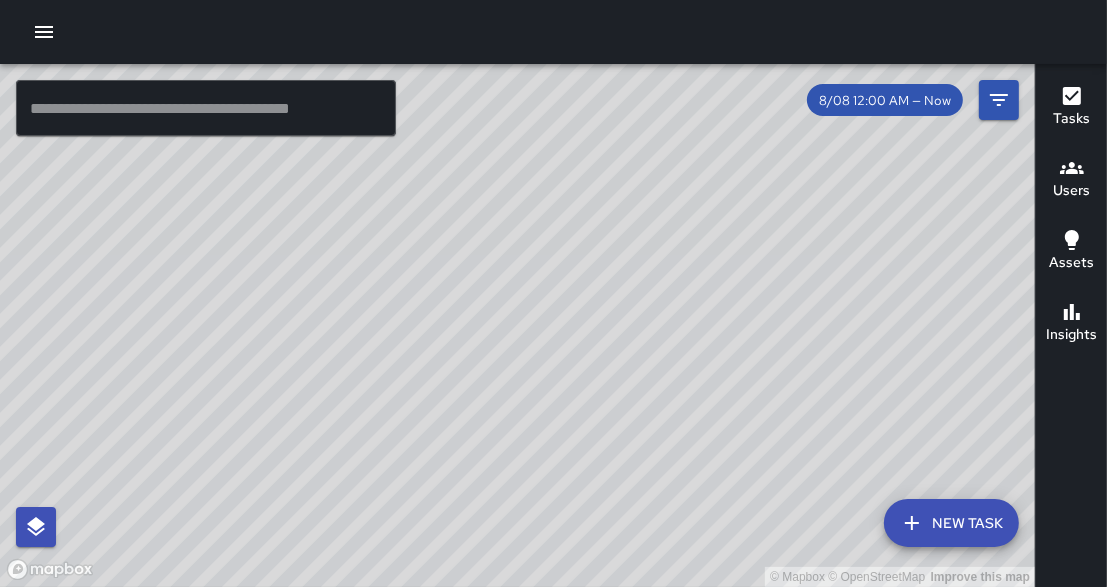 click on "© Mapbox   © OpenStreetMap   Improve this map" at bounding box center [517, 325] 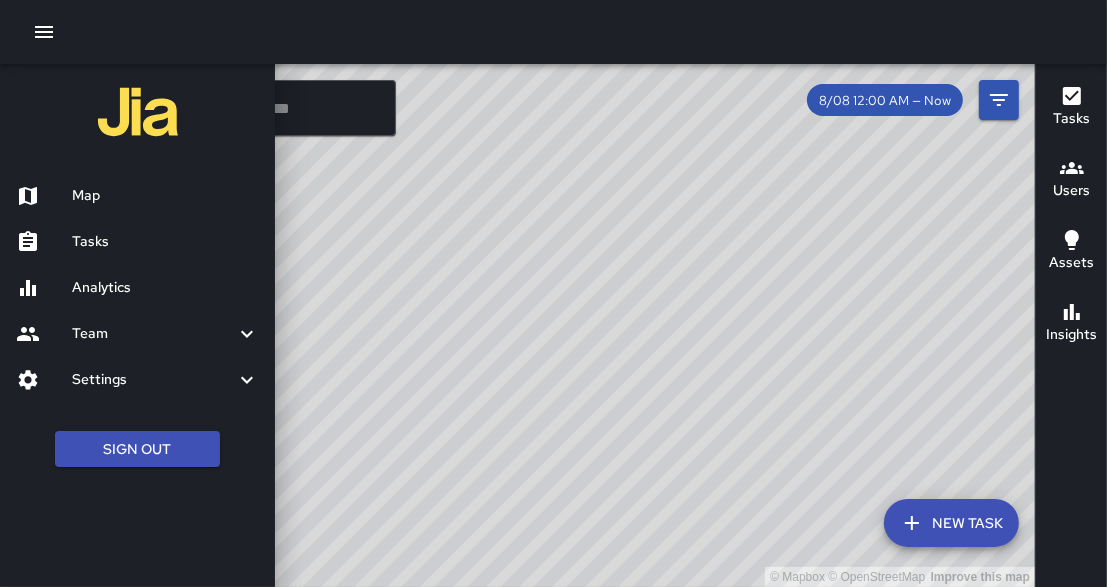 click on "Tasks" at bounding box center (165, 242) 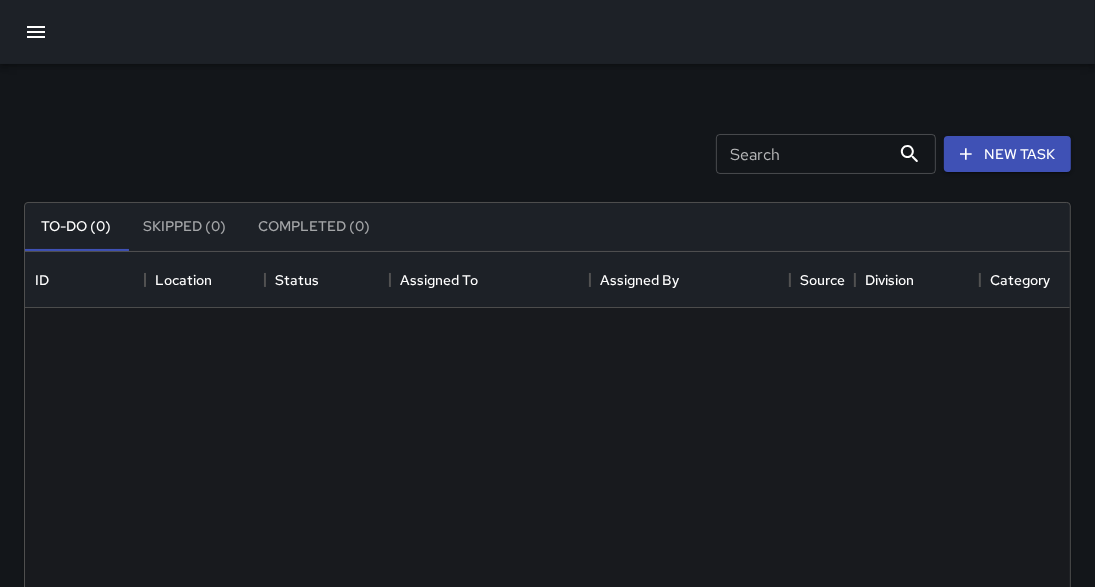 scroll, scrollTop: 12, scrollLeft: 13, axis: both 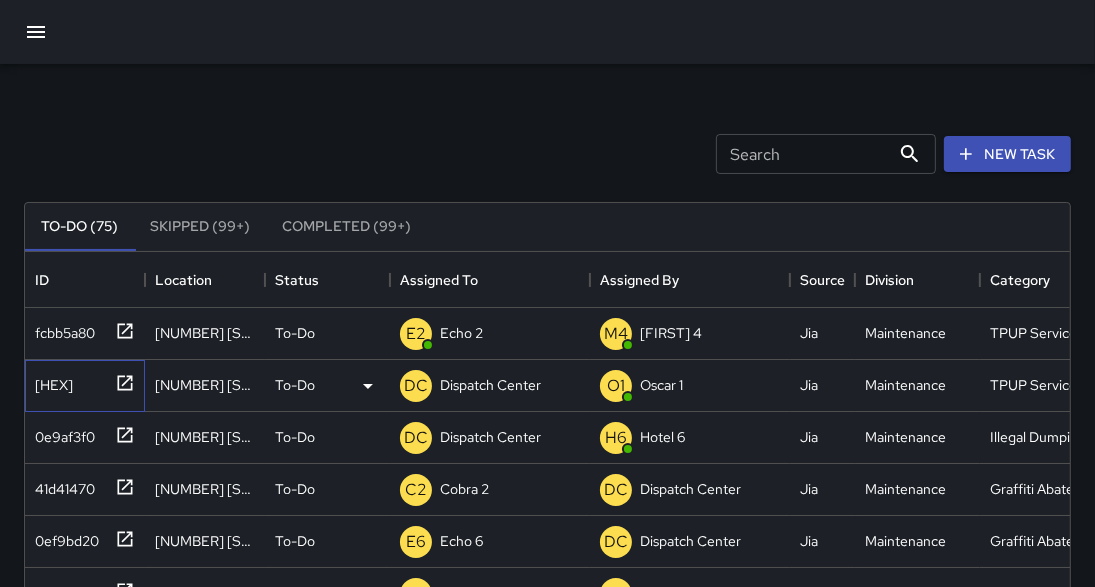 click 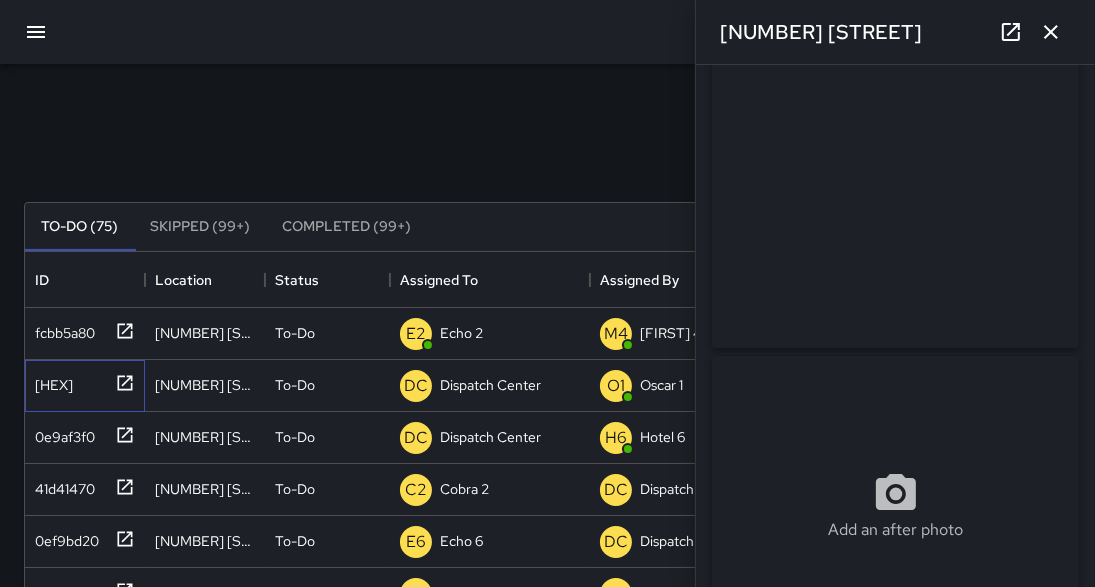 scroll, scrollTop: 0, scrollLeft: 0, axis: both 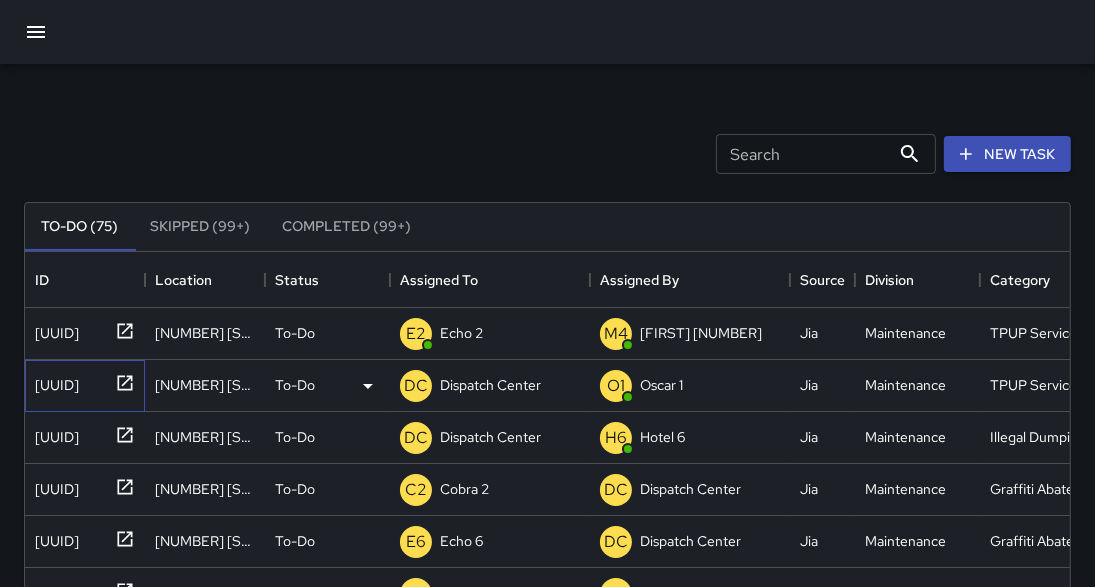 click on "[UUID]" at bounding box center [85, 386] 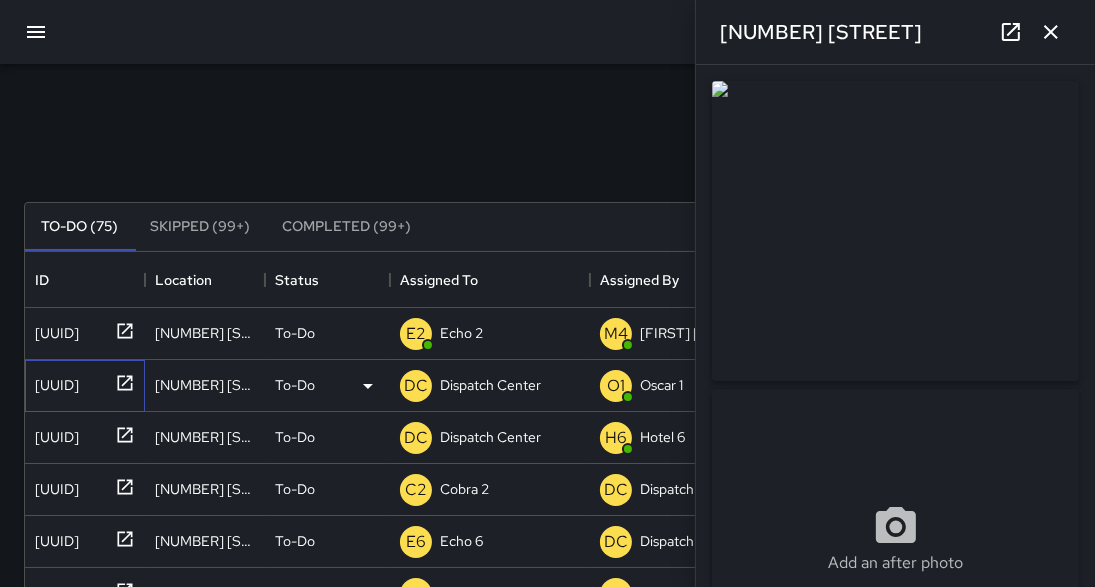 click at bounding box center (121, 381) 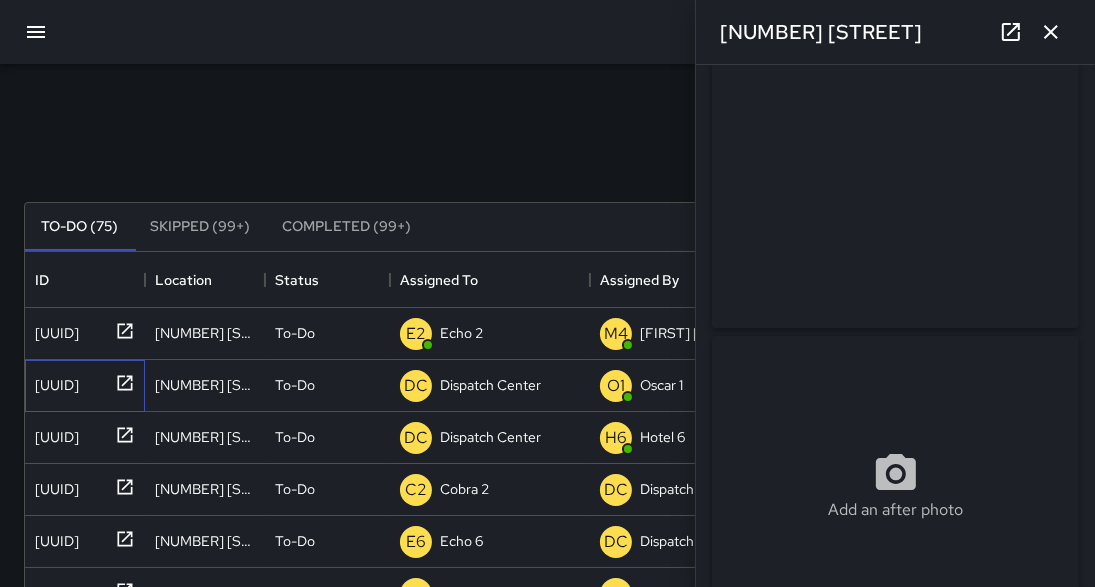 scroll, scrollTop: 0, scrollLeft: 0, axis: both 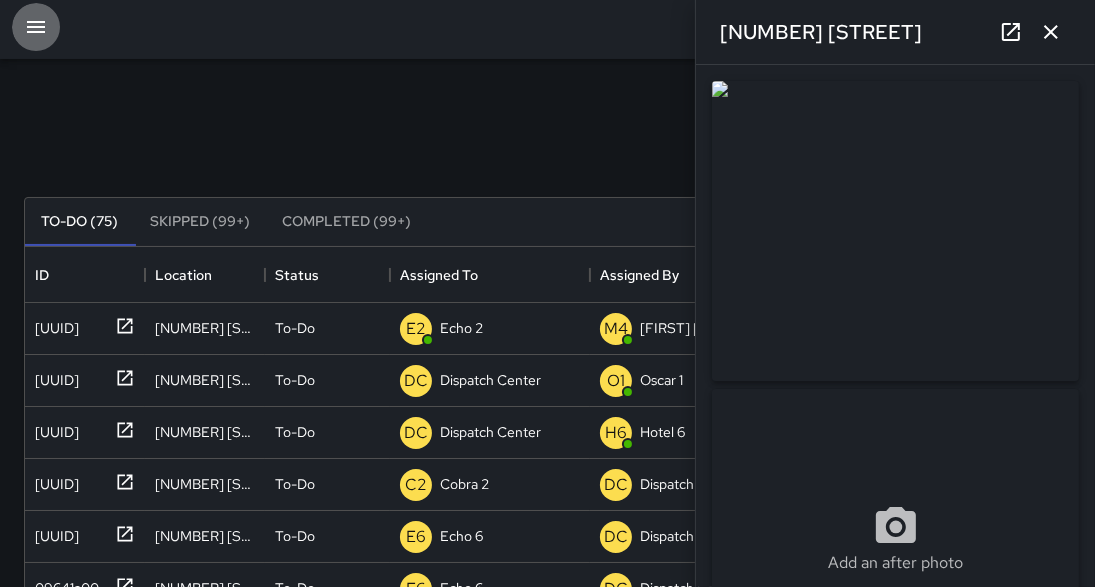 click 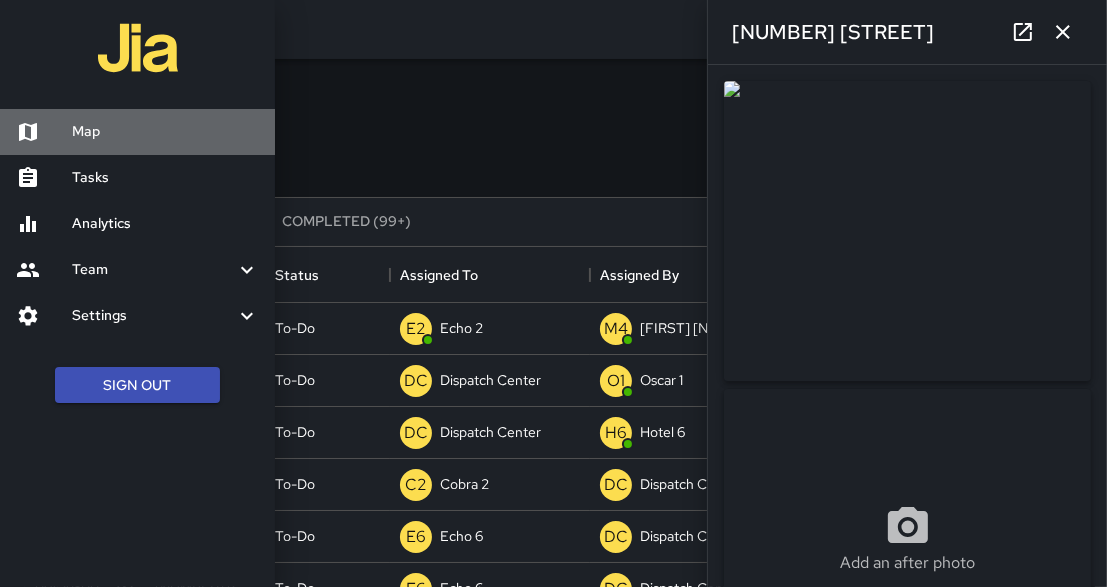 click on "Map" at bounding box center [165, 132] 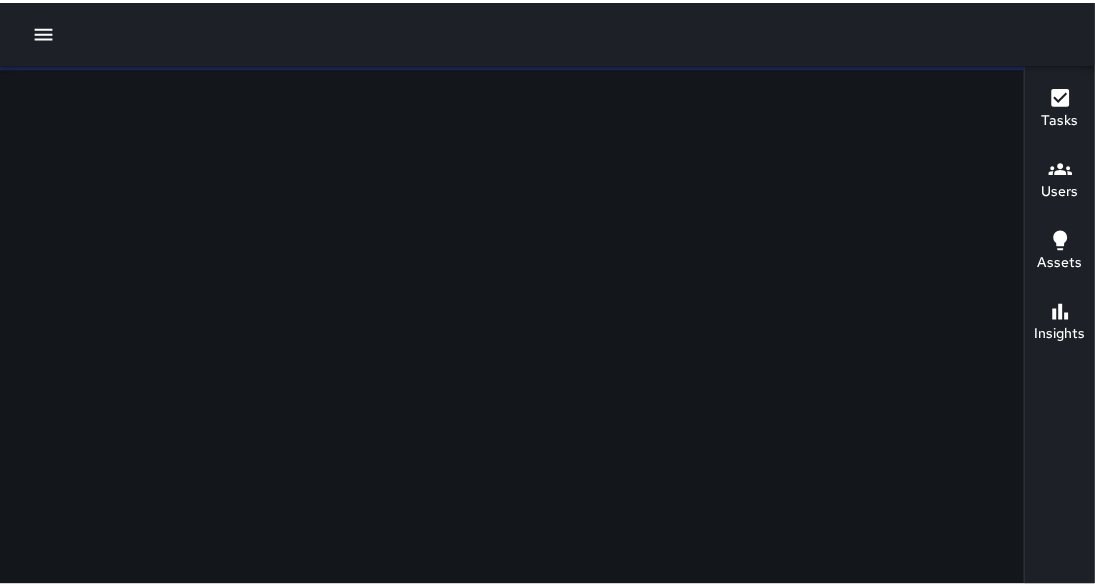 scroll, scrollTop: 0, scrollLeft: 0, axis: both 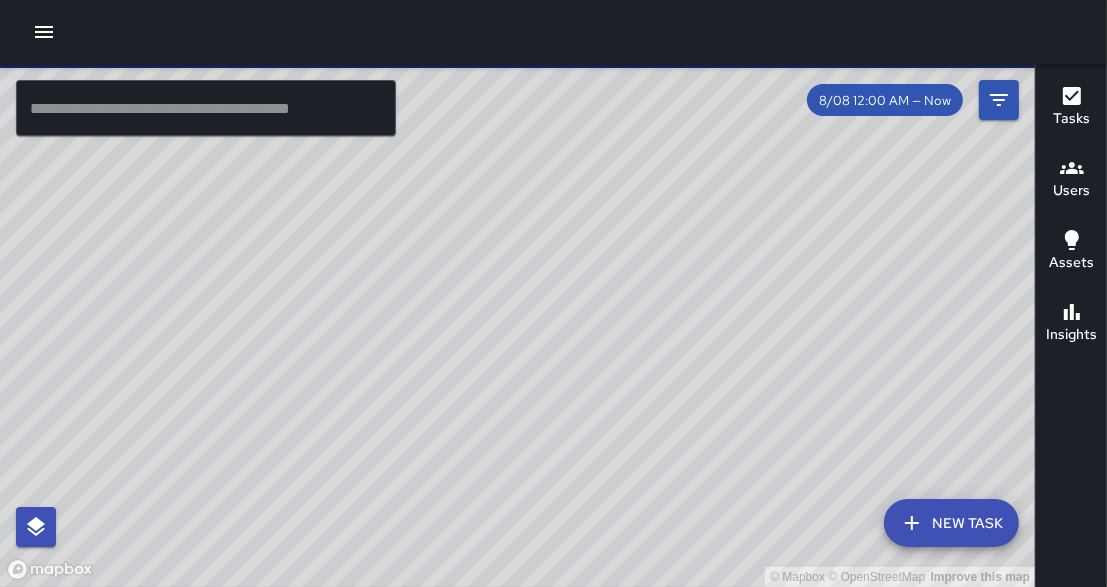 drag, startPoint x: 602, startPoint y: 393, endPoint x: 678, endPoint y: 294, distance: 124.80785 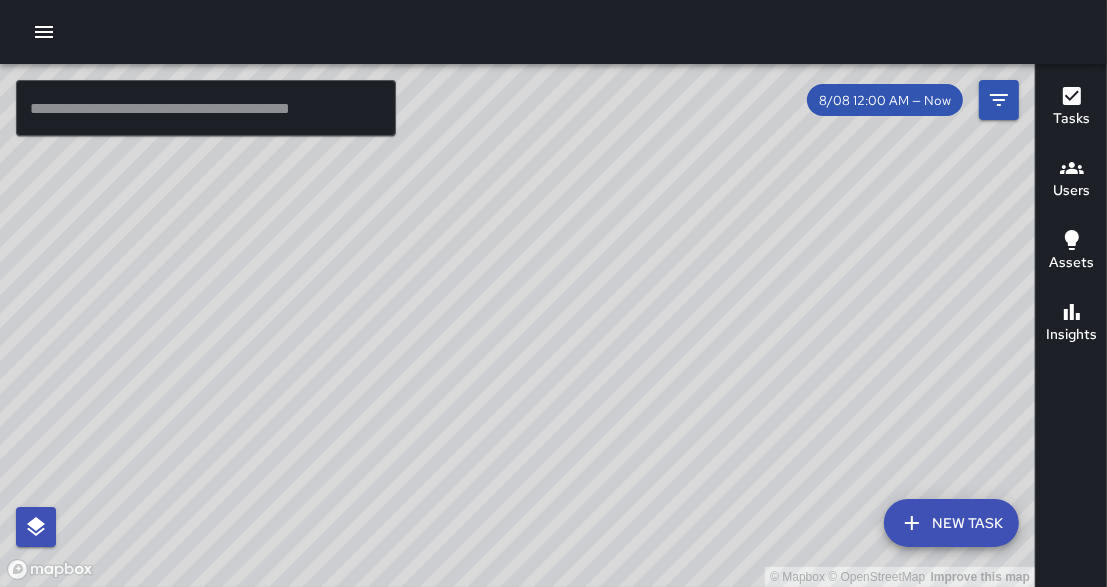 drag, startPoint x: 608, startPoint y: 340, endPoint x: 535, endPoint y: 484, distance: 161.44658 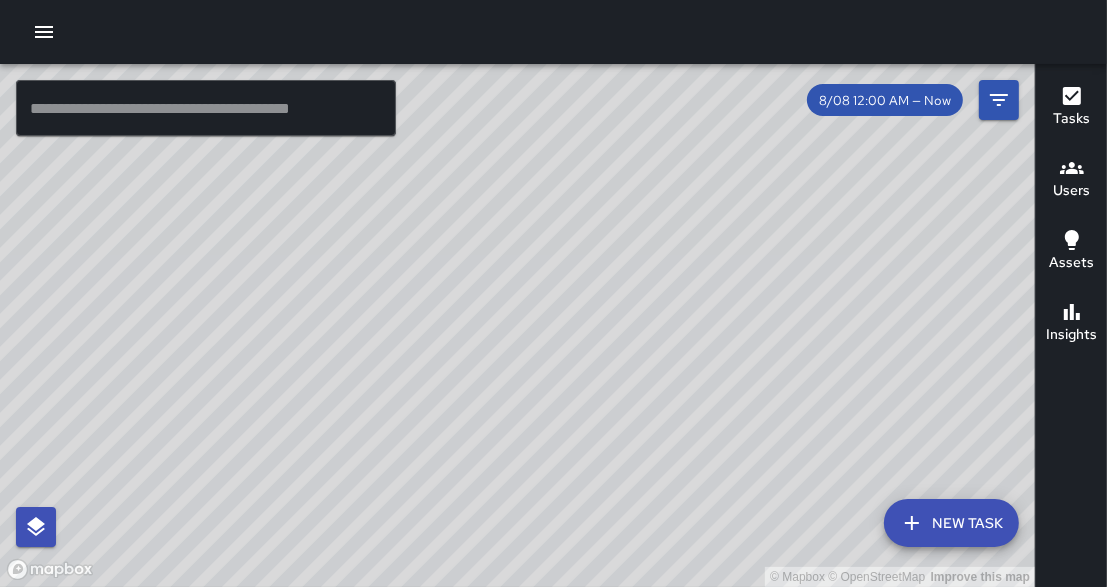 drag, startPoint x: 616, startPoint y: 367, endPoint x: 753, endPoint y: 215, distance: 204.62894 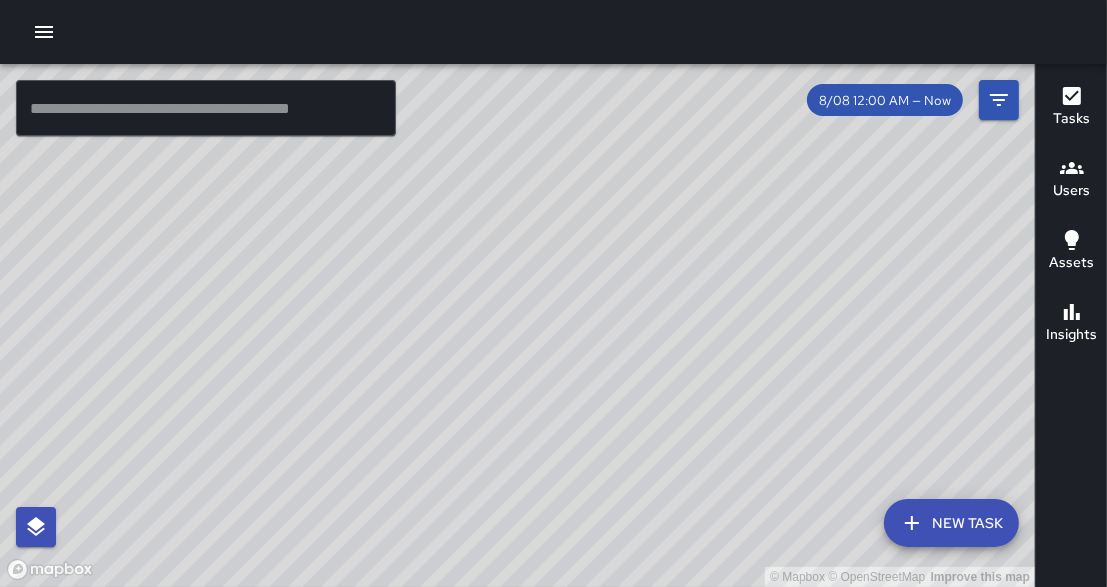 click on "© Mapbox   © OpenStreetMap   Improve this map" at bounding box center (517, 325) 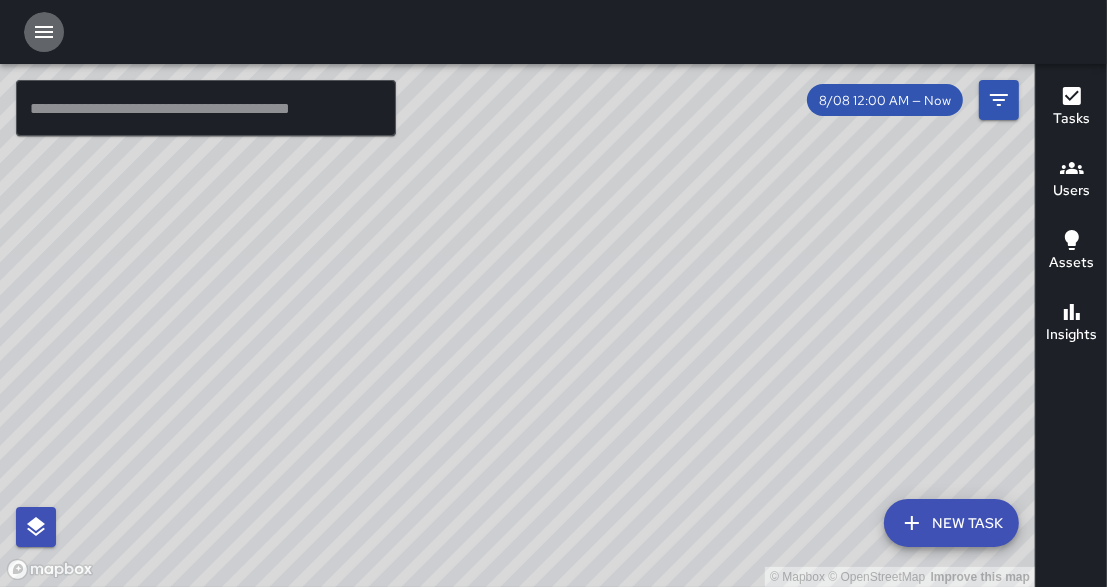 click 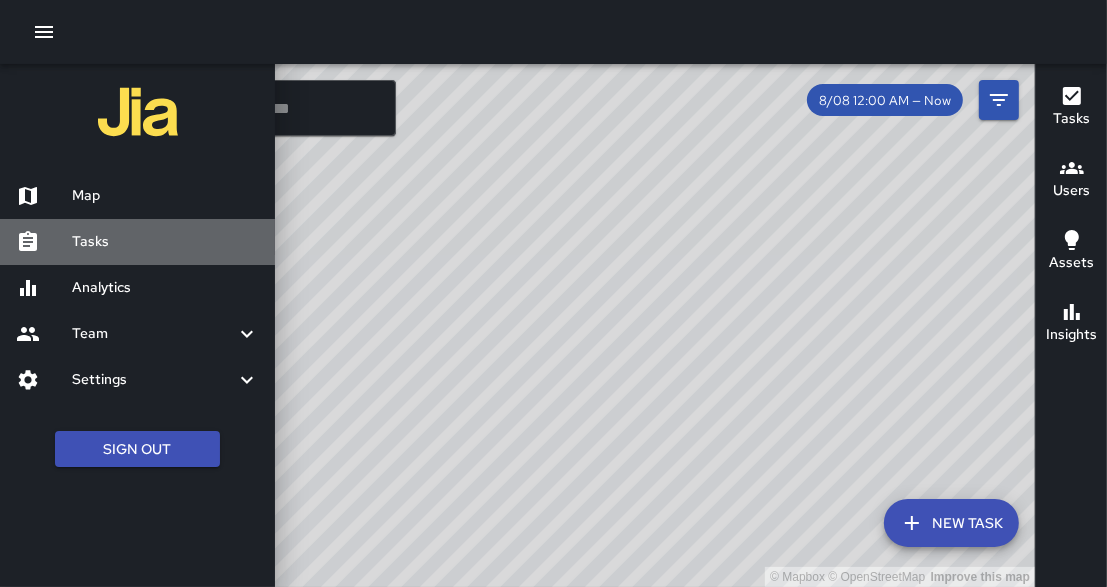 click at bounding box center (44, 242) 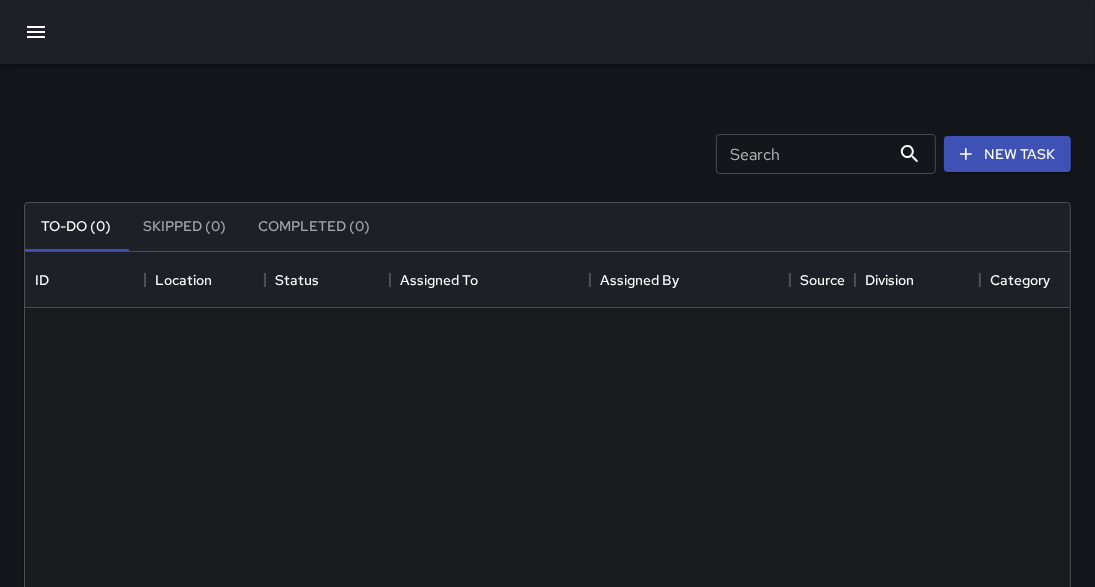 scroll, scrollTop: 12, scrollLeft: 13, axis: both 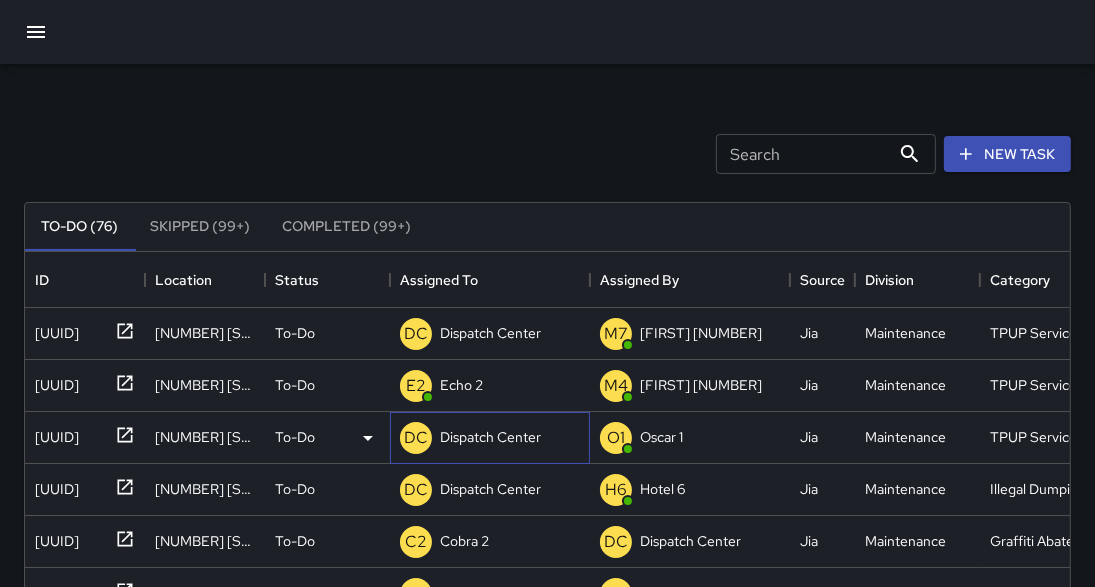 click on "Dispatch Center" at bounding box center (490, 437) 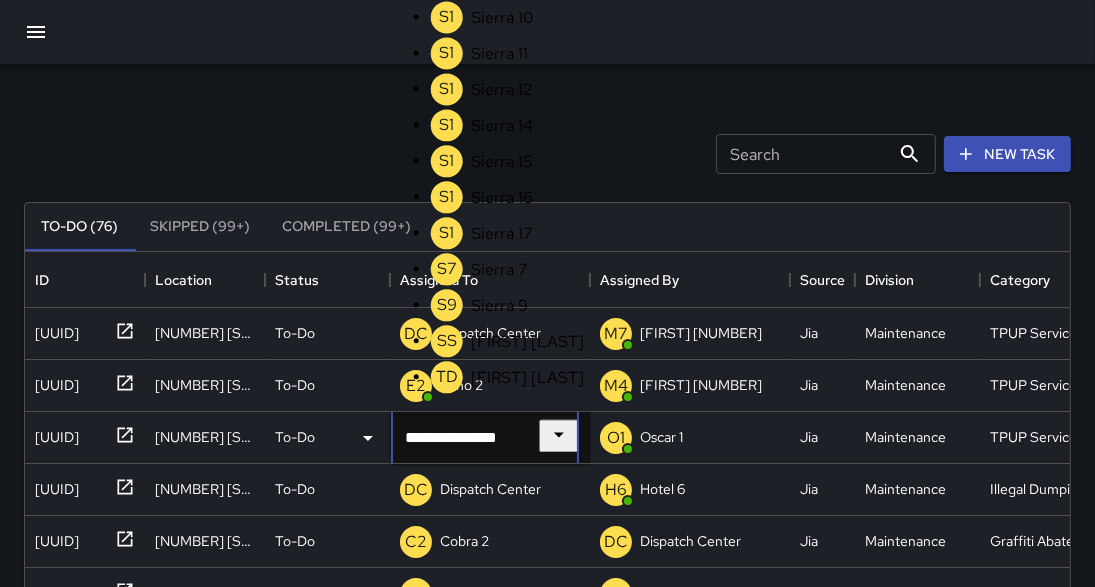scroll, scrollTop: 1605, scrollLeft: 0, axis: vertical 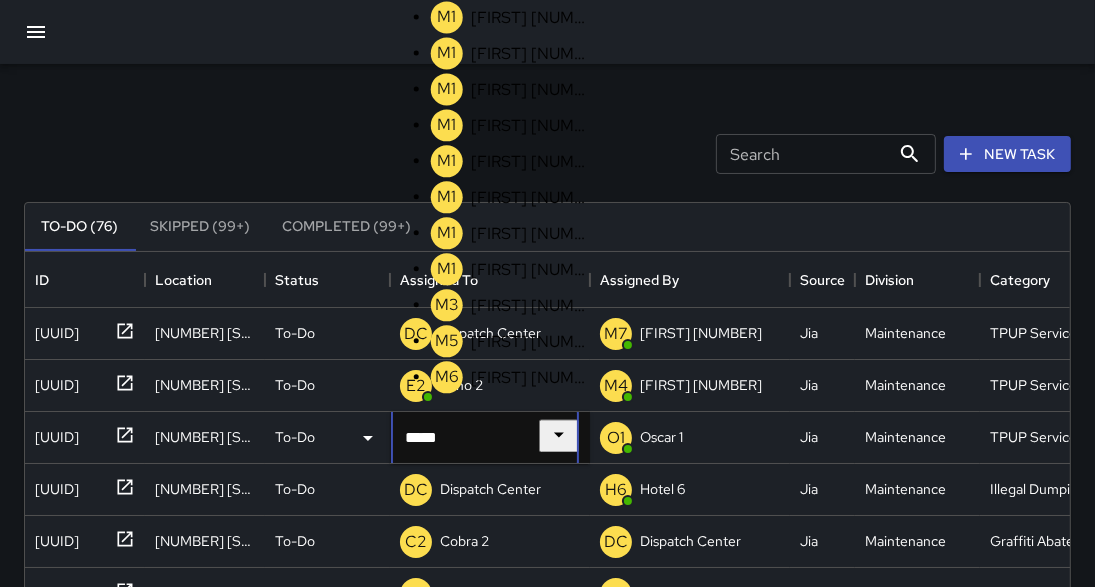 type on "******" 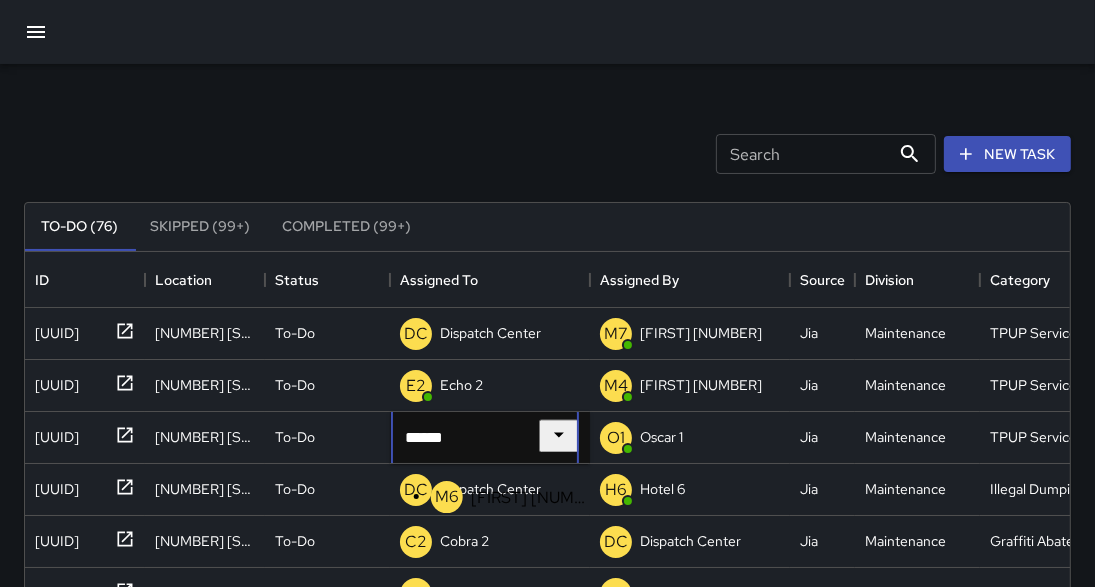 click on "[FIRST] [NUMBER]" at bounding box center [530, 497] 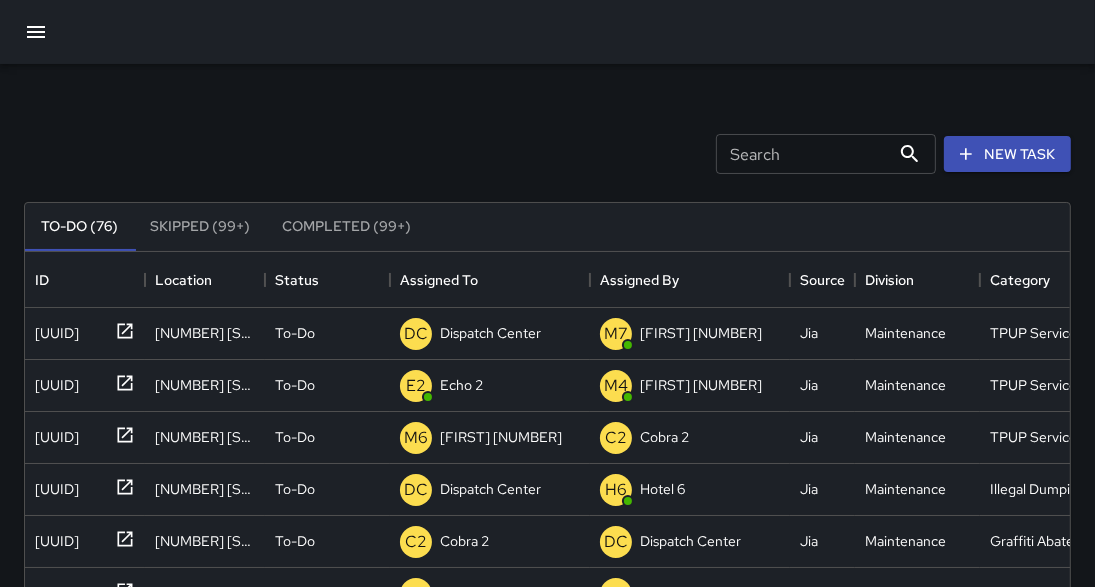 click 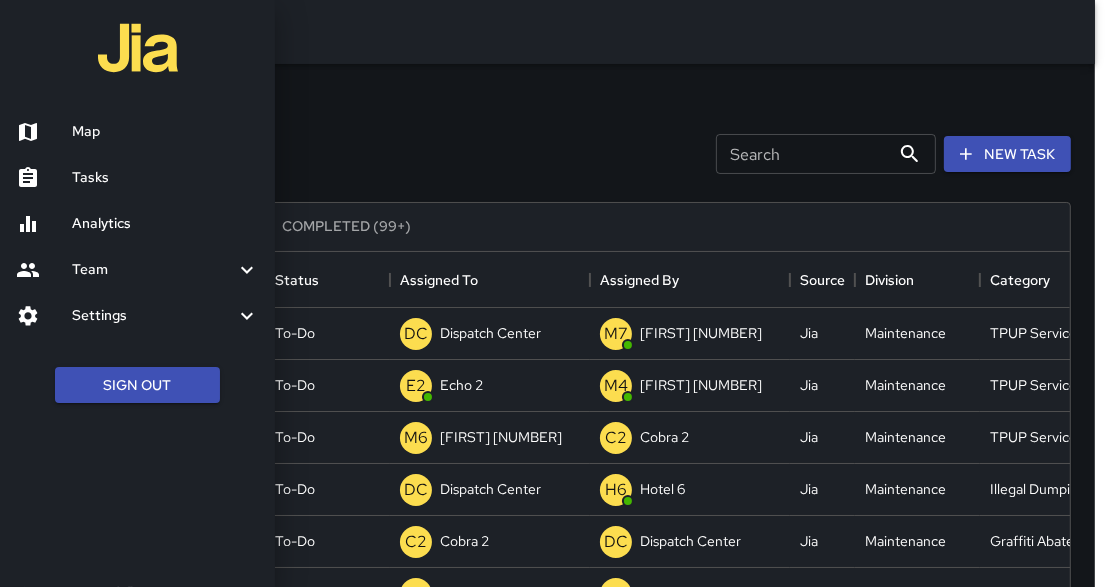click on "Map" at bounding box center (165, 132) 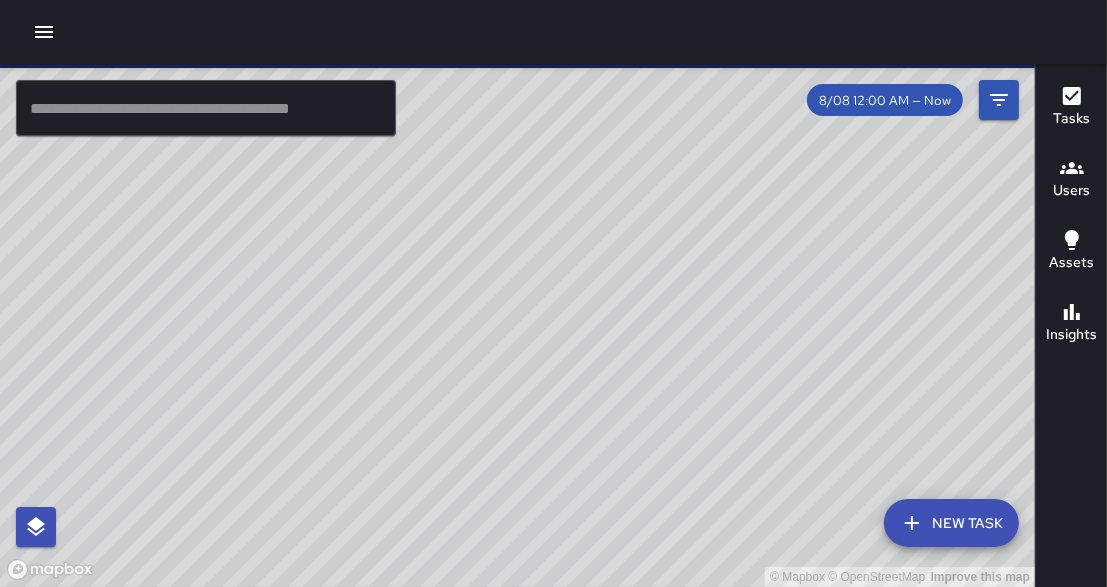 drag, startPoint x: 266, startPoint y: 289, endPoint x: 230, endPoint y: 216, distance: 81.394104 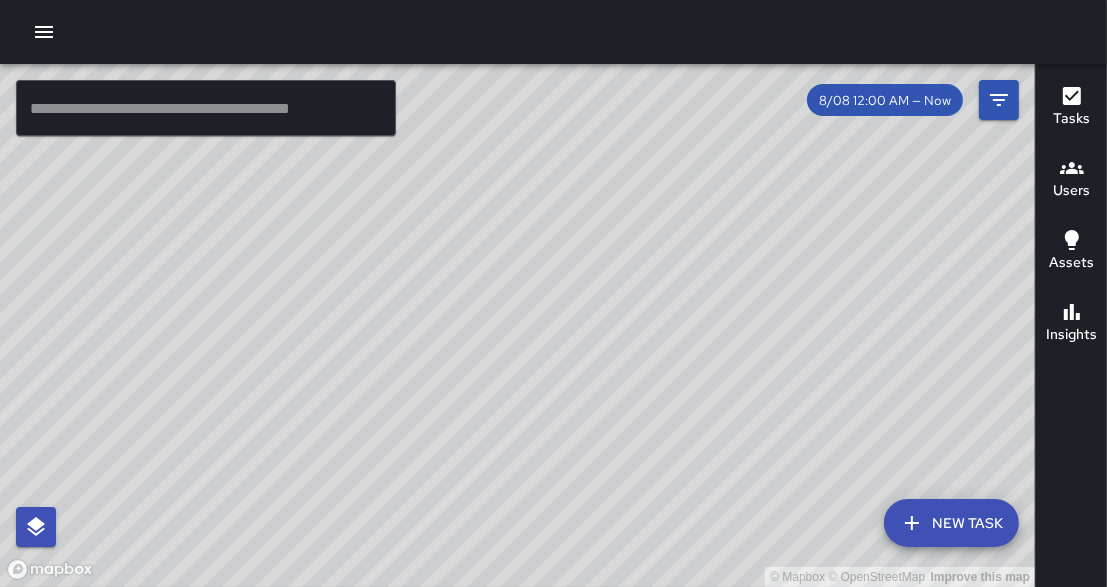 drag, startPoint x: 345, startPoint y: 303, endPoint x: 466, endPoint y: 118, distance: 221.05655 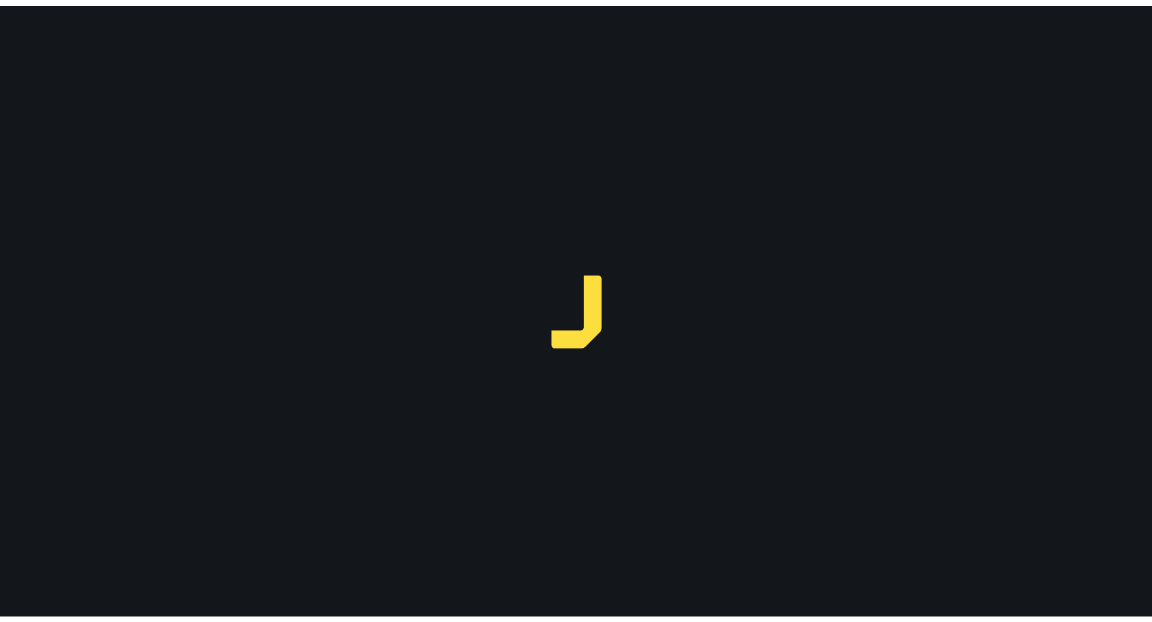 scroll, scrollTop: 0, scrollLeft: 0, axis: both 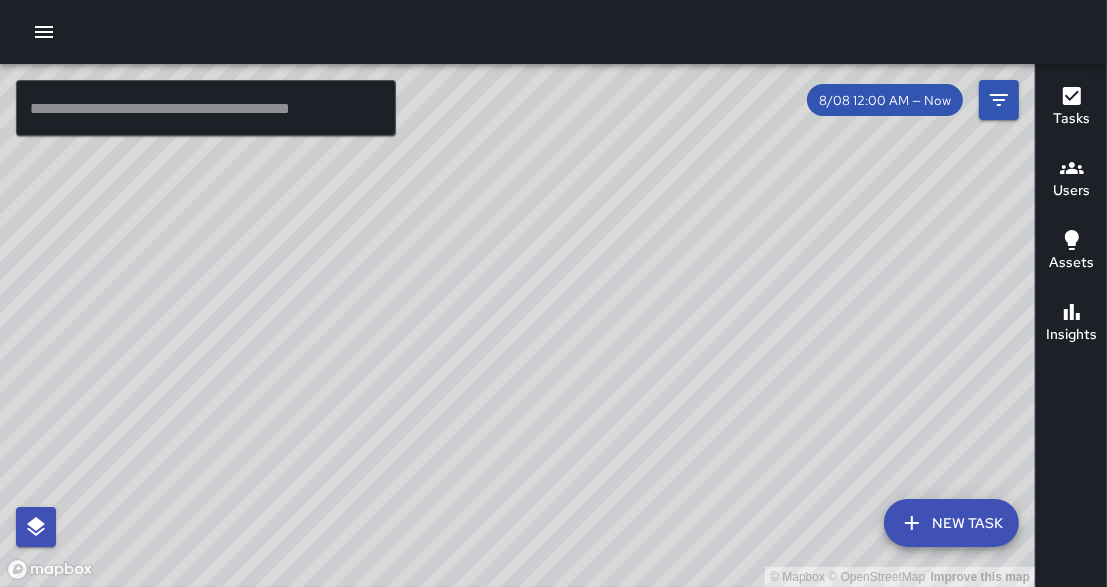 click on "© Mapbox   © OpenStreetMap   Improve this map" at bounding box center (517, 325) 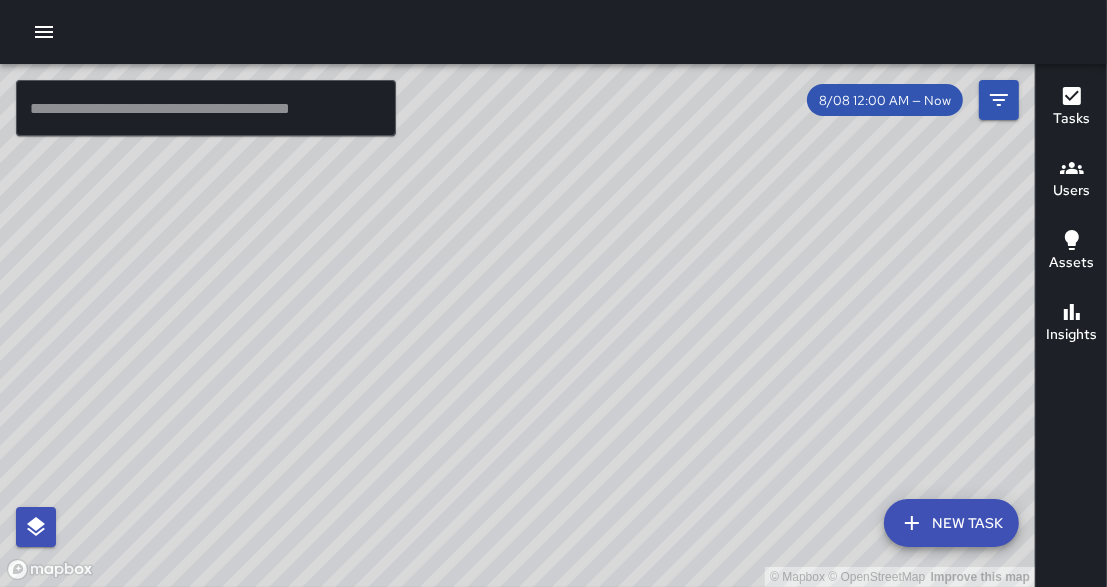 drag, startPoint x: 528, startPoint y: 524, endPoint x: 873, endPoint y: 178, distance: 488.6113 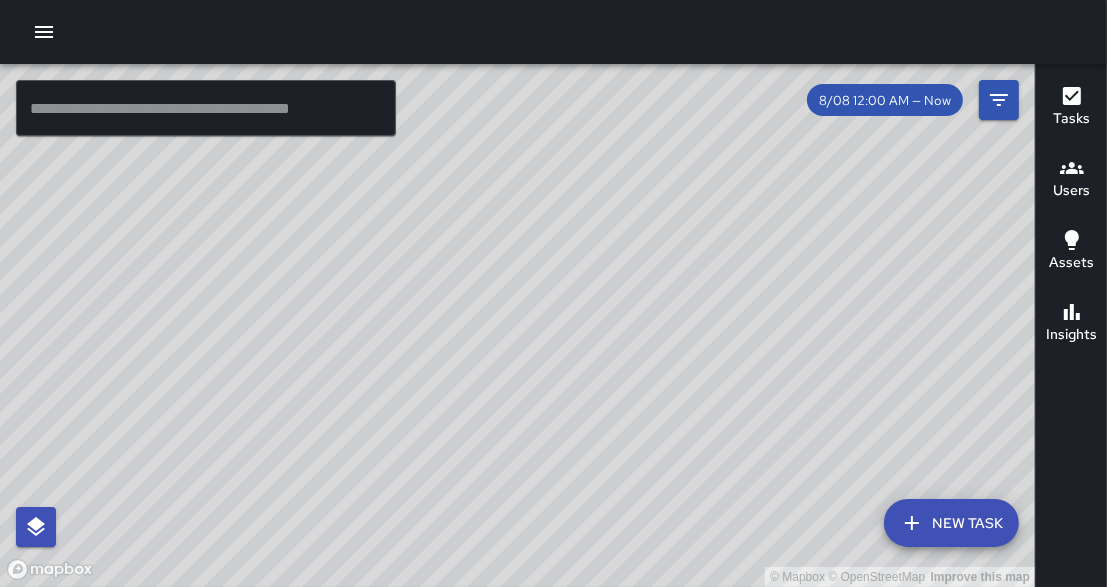 click on "© Mapbox   © OpenStreetMap   Improve this map" at bounding box center (517, 325) 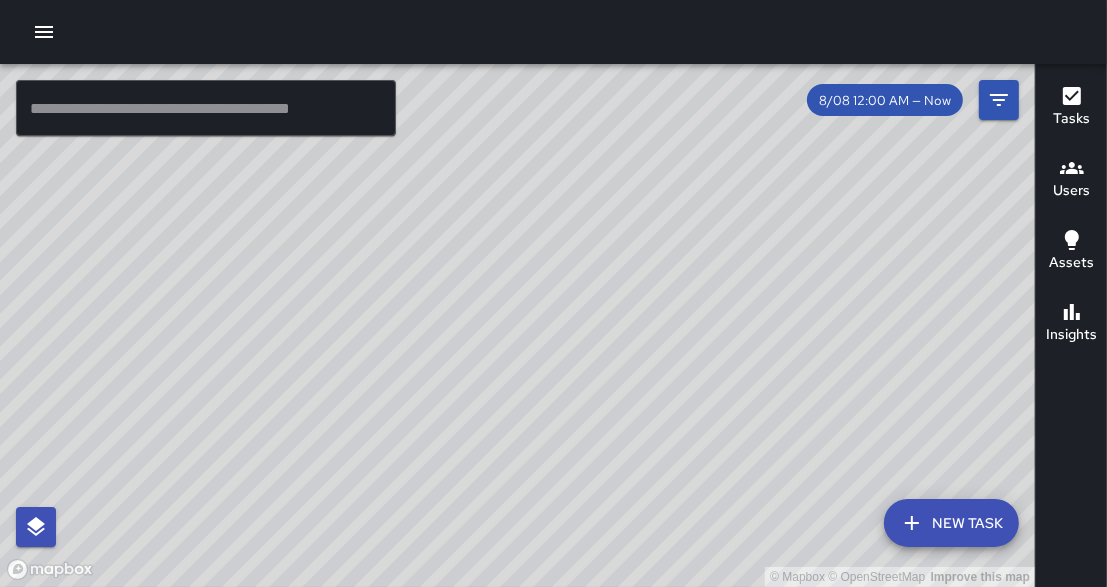 drag, startPoint x: 766, startPoint y: 292, endPoint x: 791, endPoint y: 258, distance: 42.201897 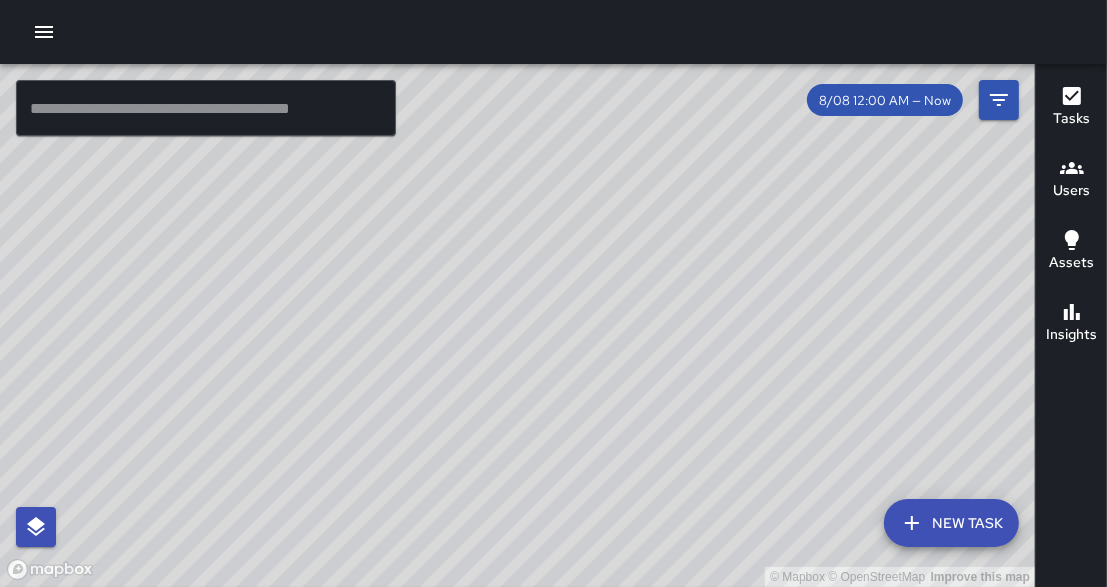 click on "© Mapbox   © OpenStreetMap   Improve this map" at bounding box center [517, 325] 